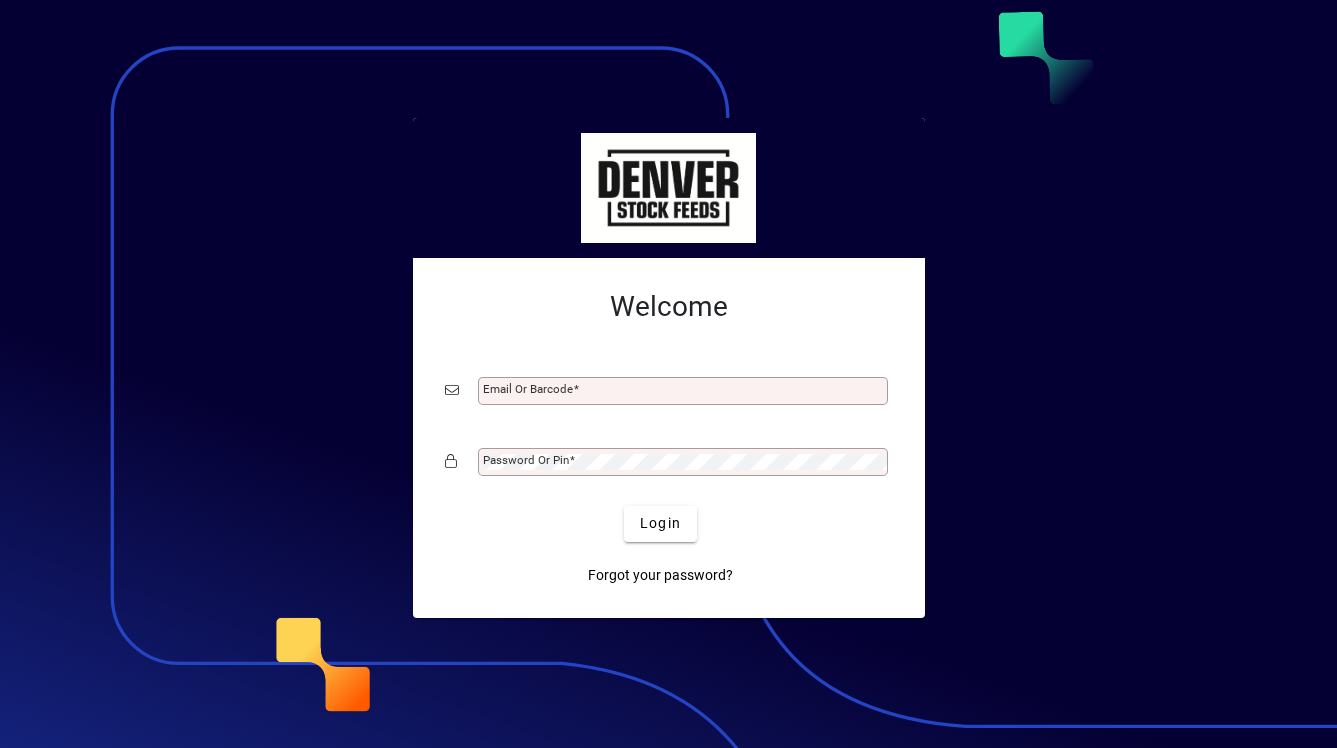 scroll, scrollTop: 0, scrollLeft: 0, axis: both 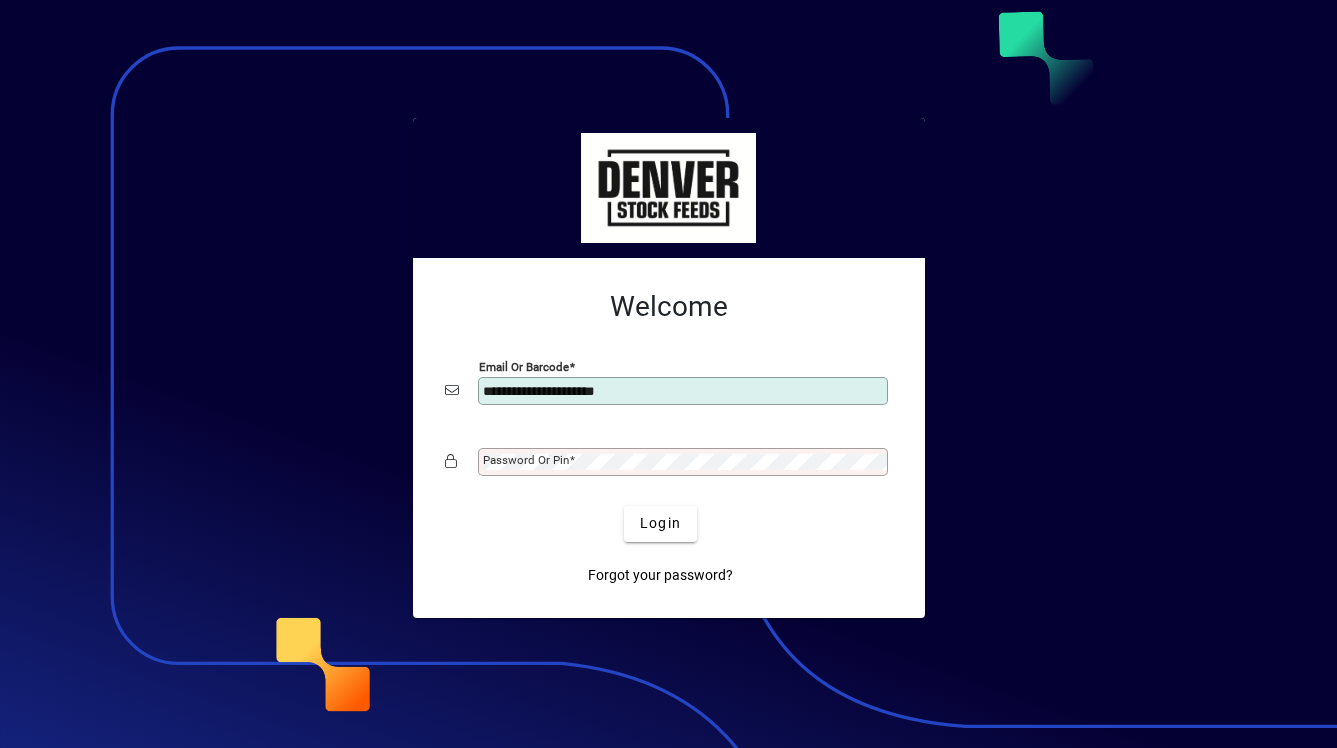 type on "**********" 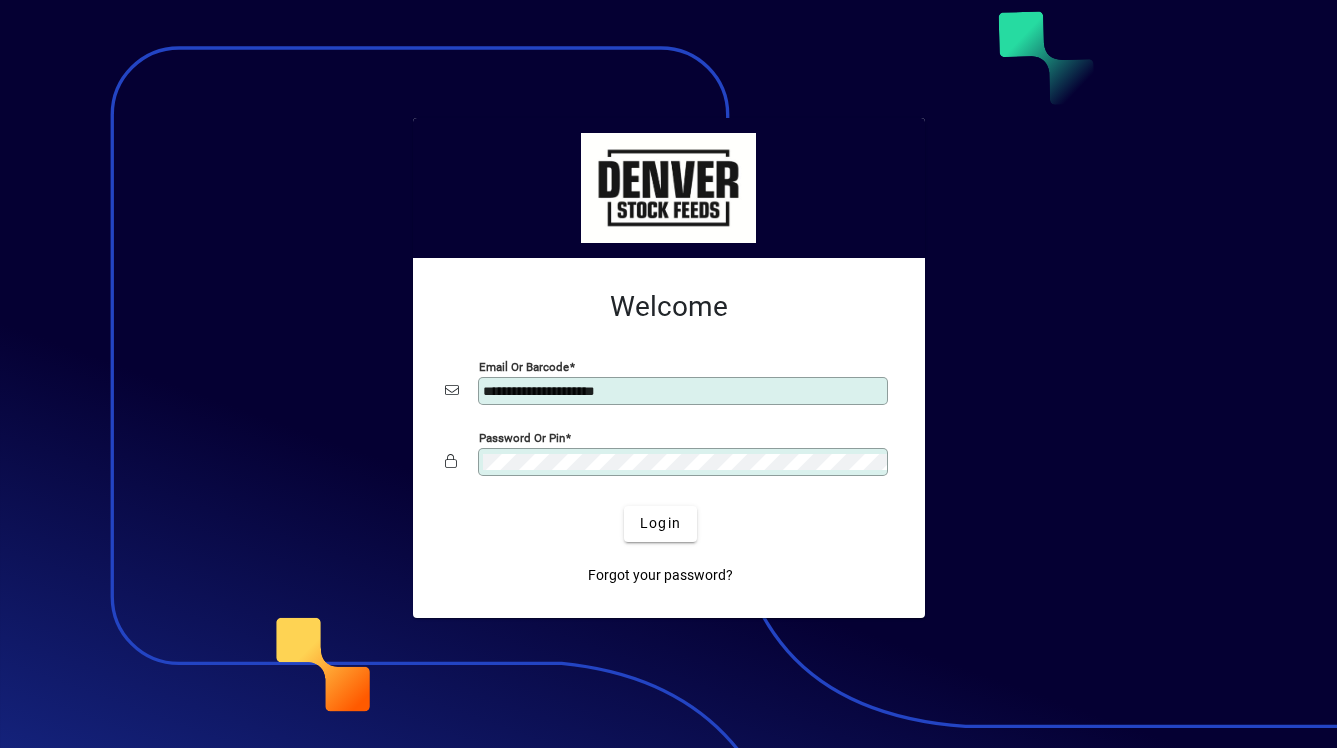 click on "Login" 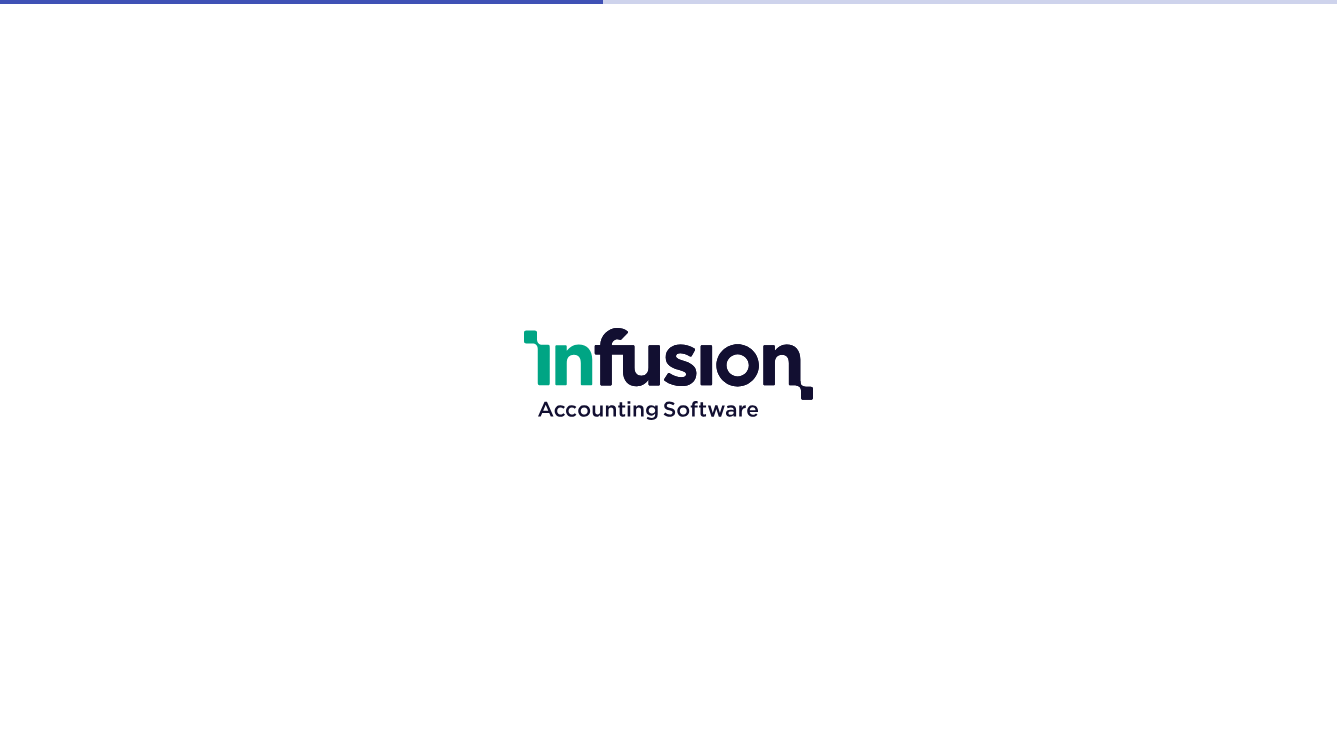 scroll, scrollTop: 0, scrollLeft: 0, axis: both 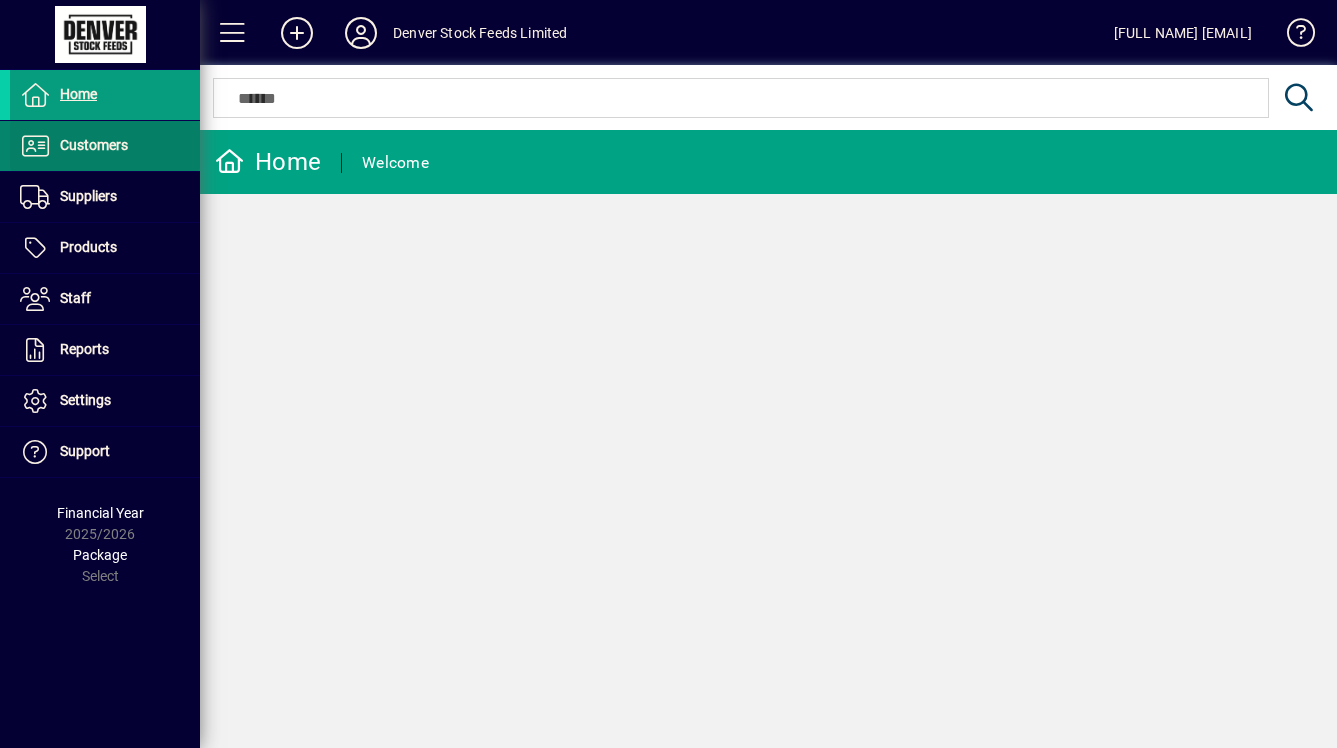 click at bounding box center (105, 146) 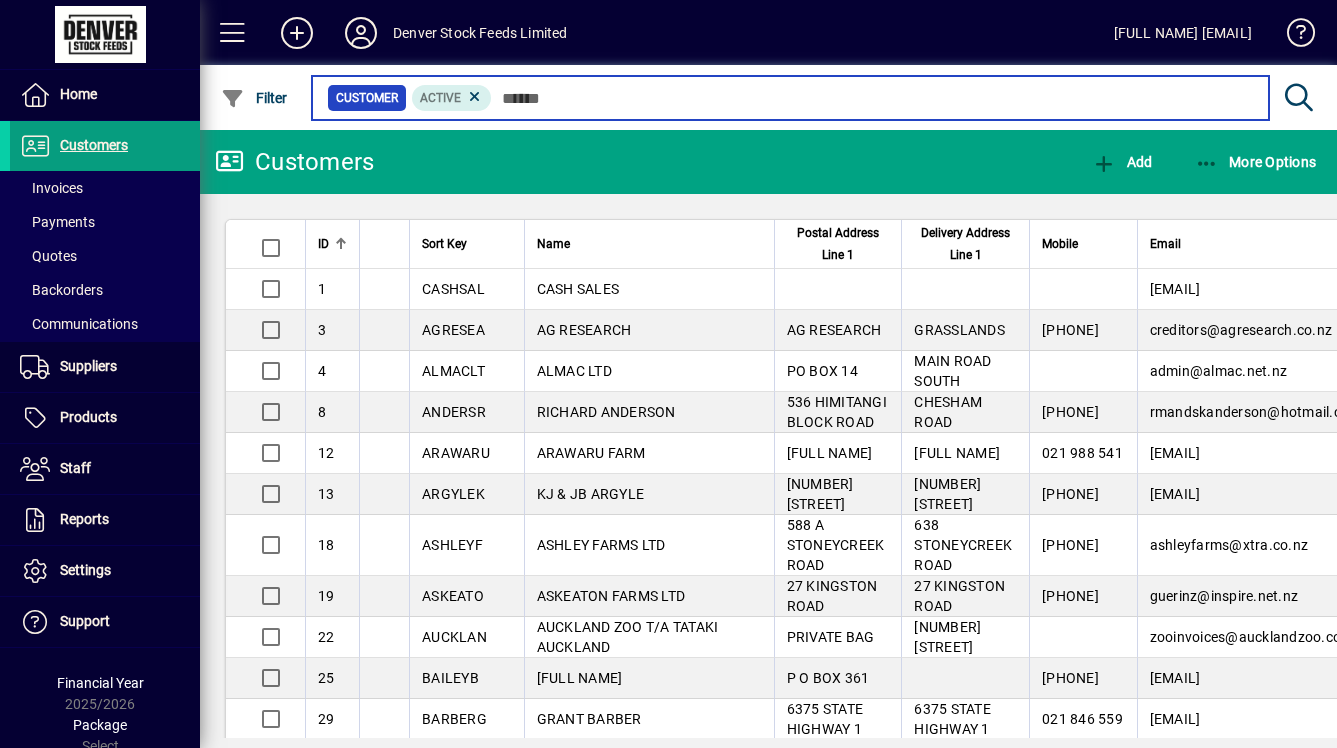 click at bounding box center [872, 98] 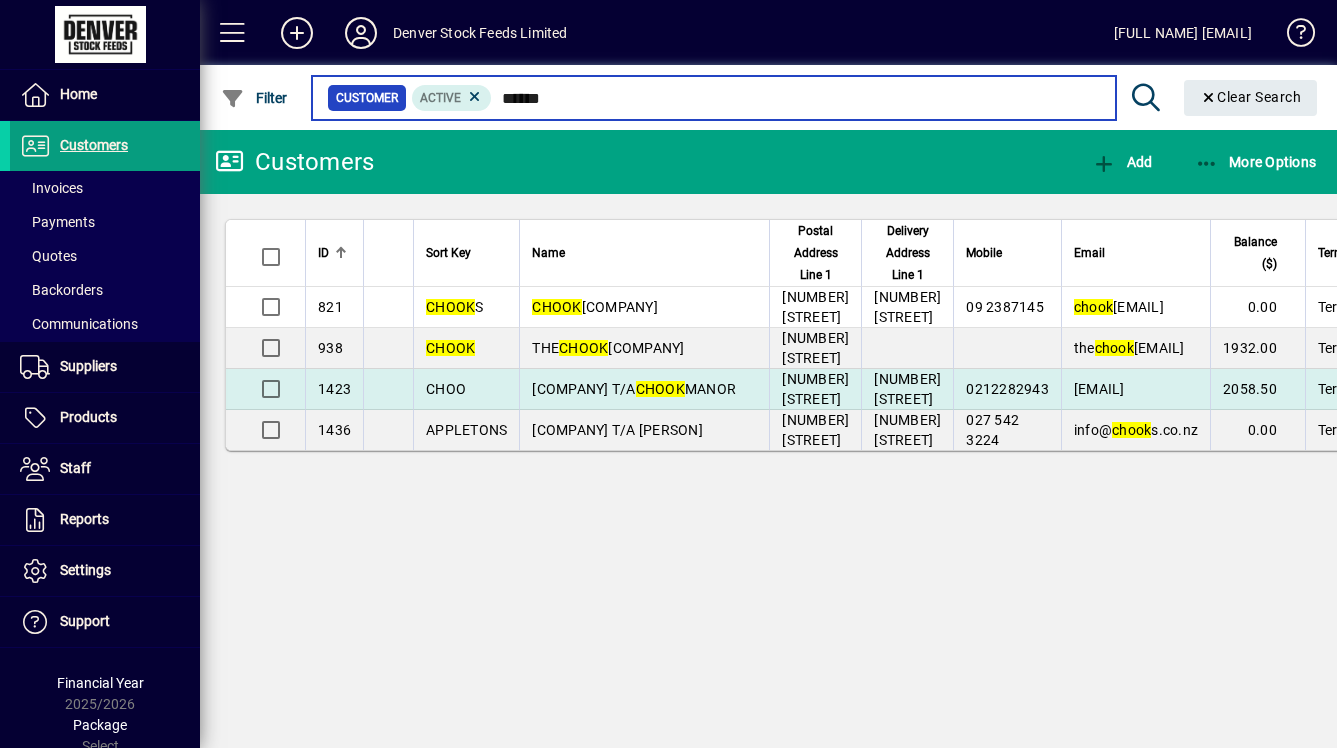 type on "*****" 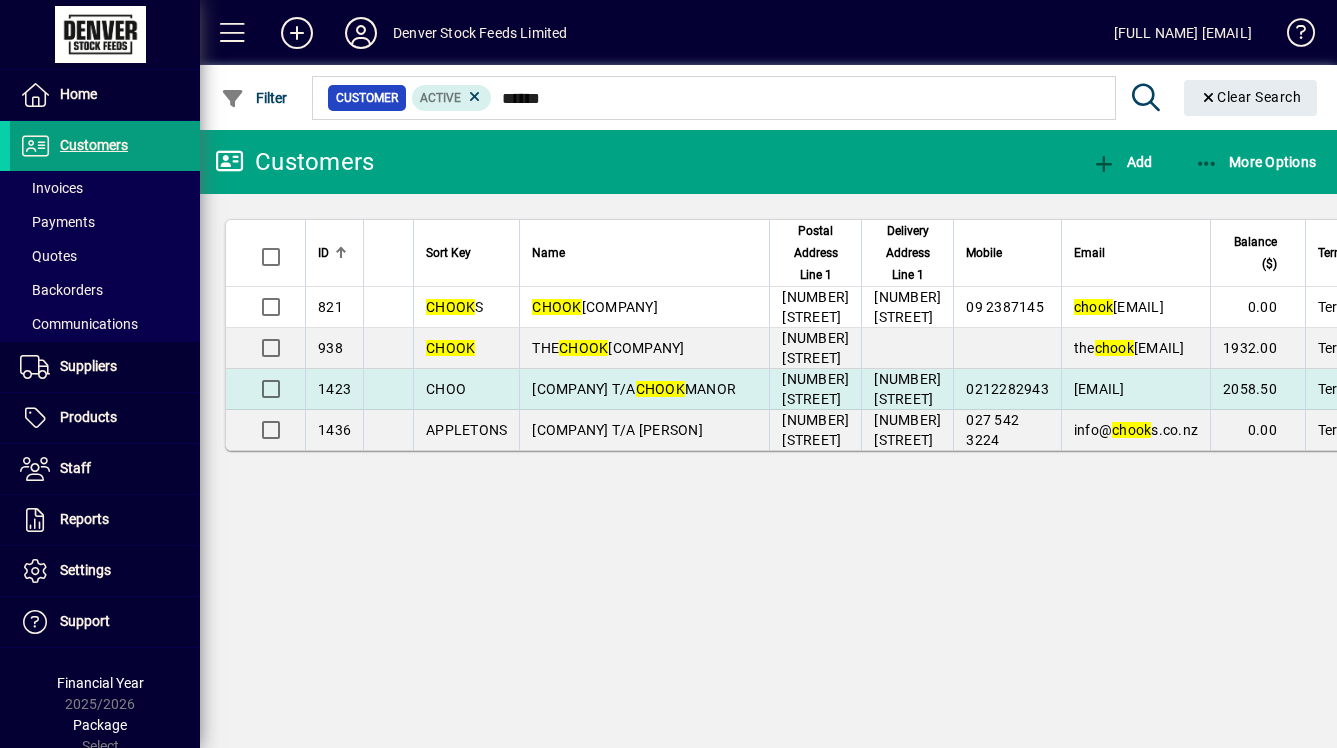 click on "[COMPANY] T/A [COMPANY]" at bounding box center [634, 389] 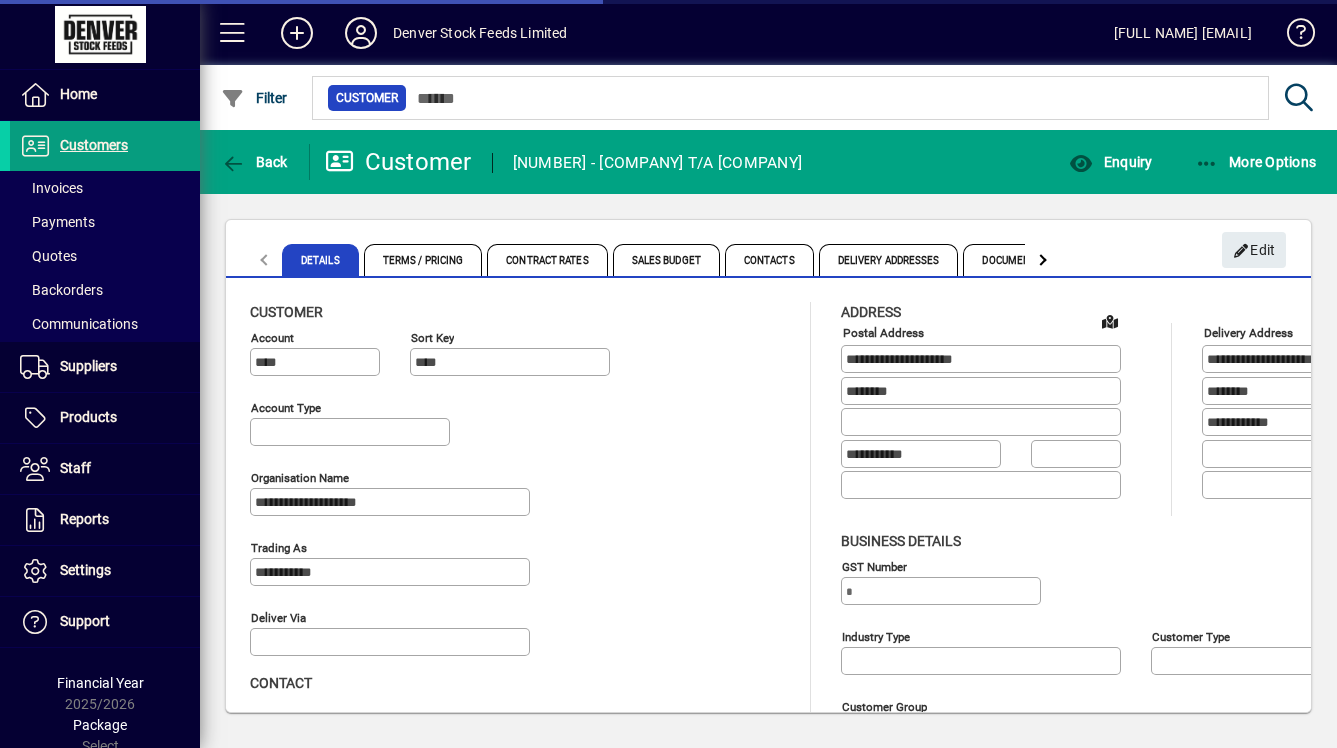 type on "**********" 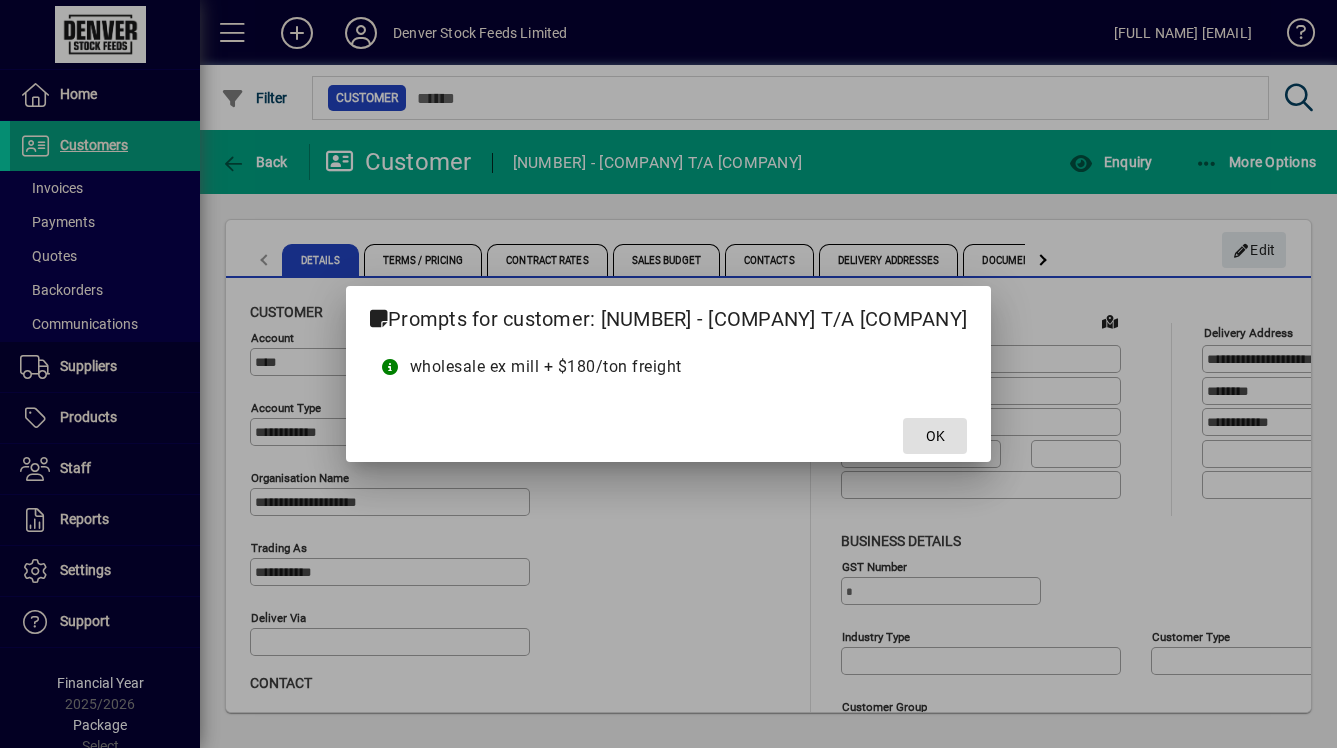 click on "OK" 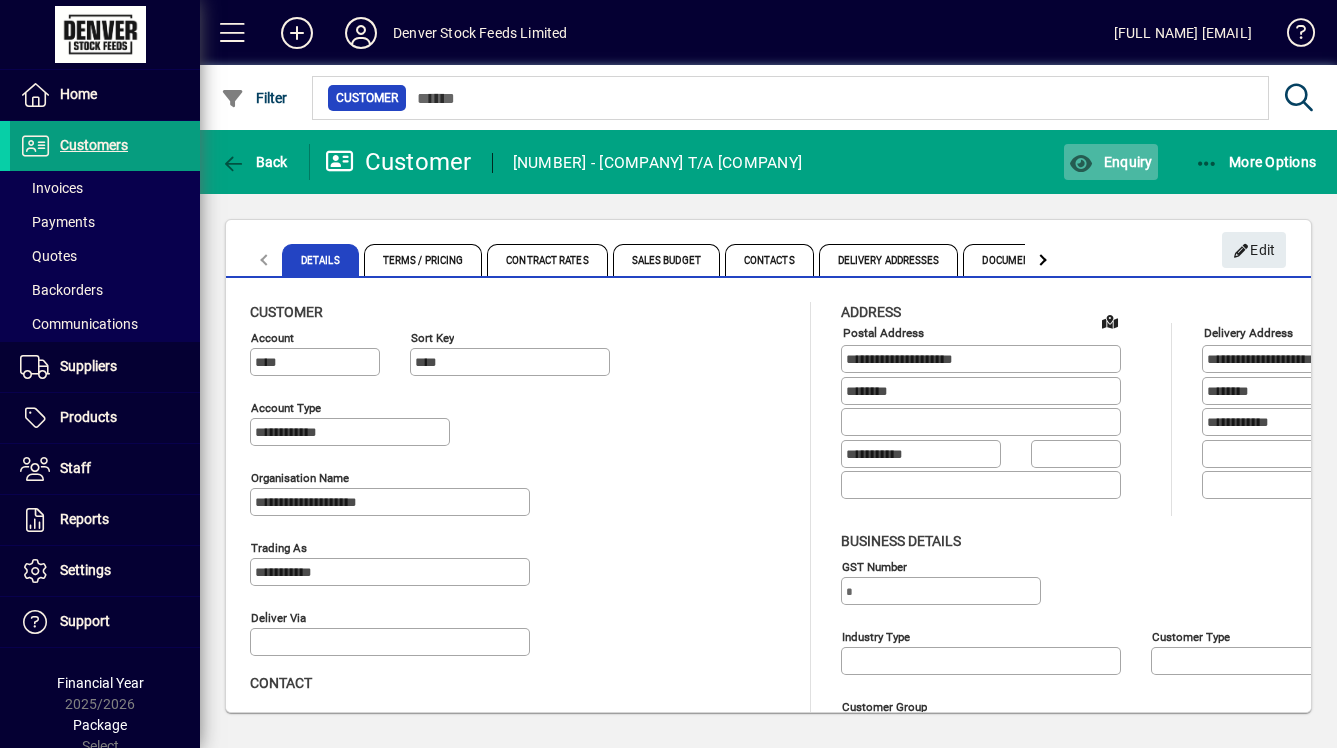 click on "Enquiry" 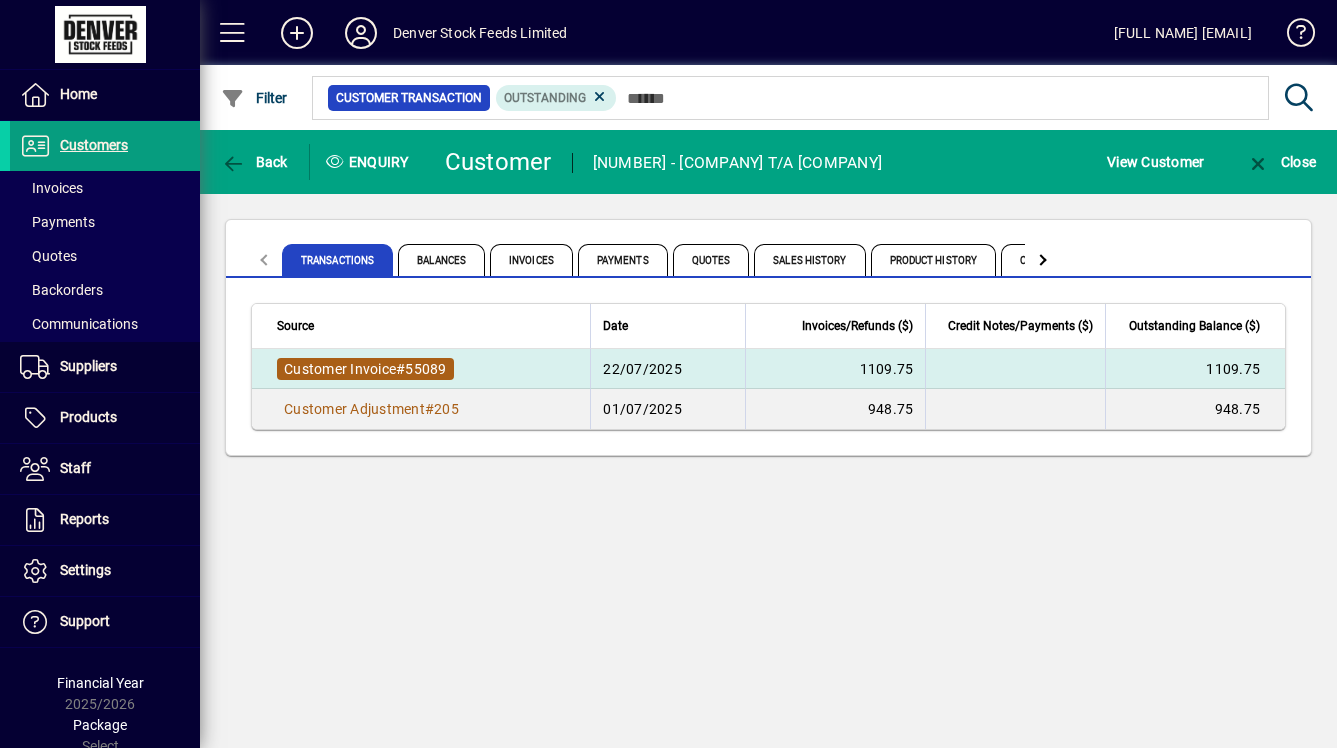 click on "#" at bounding box center (400, 369) 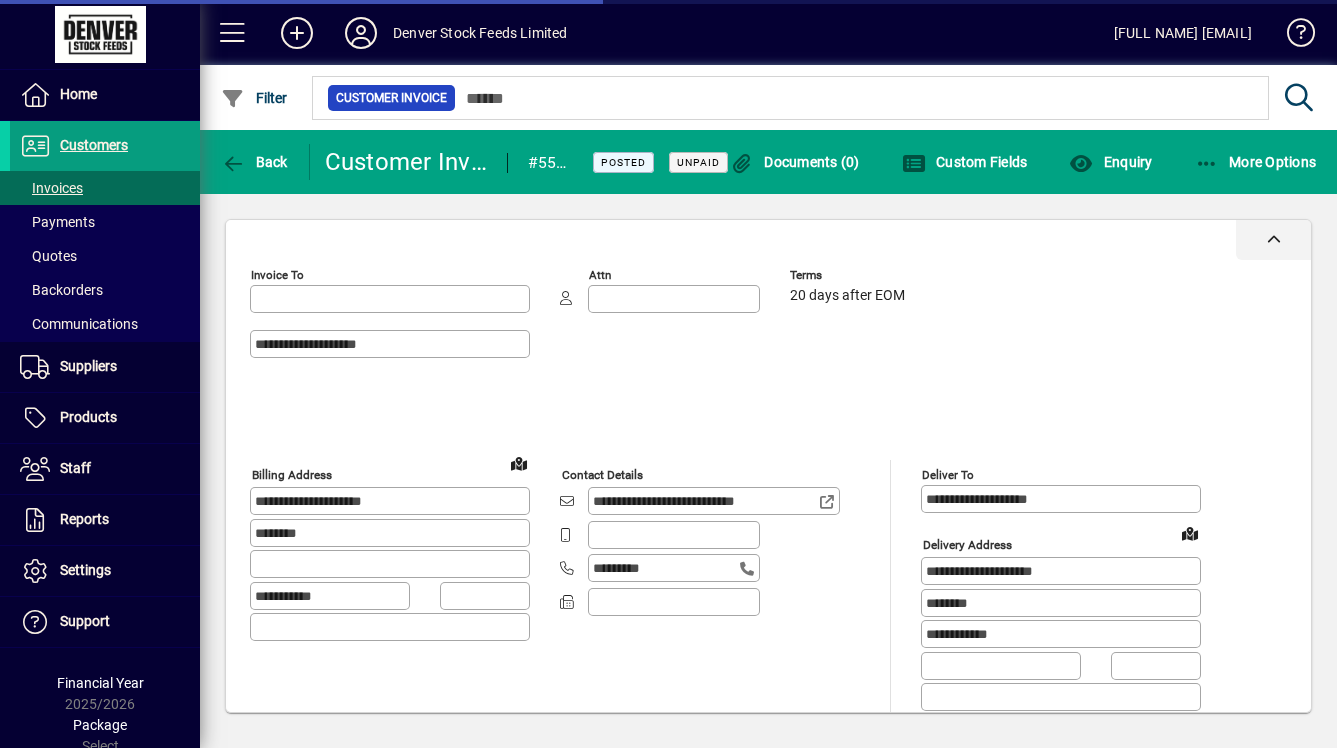 type on "**********" 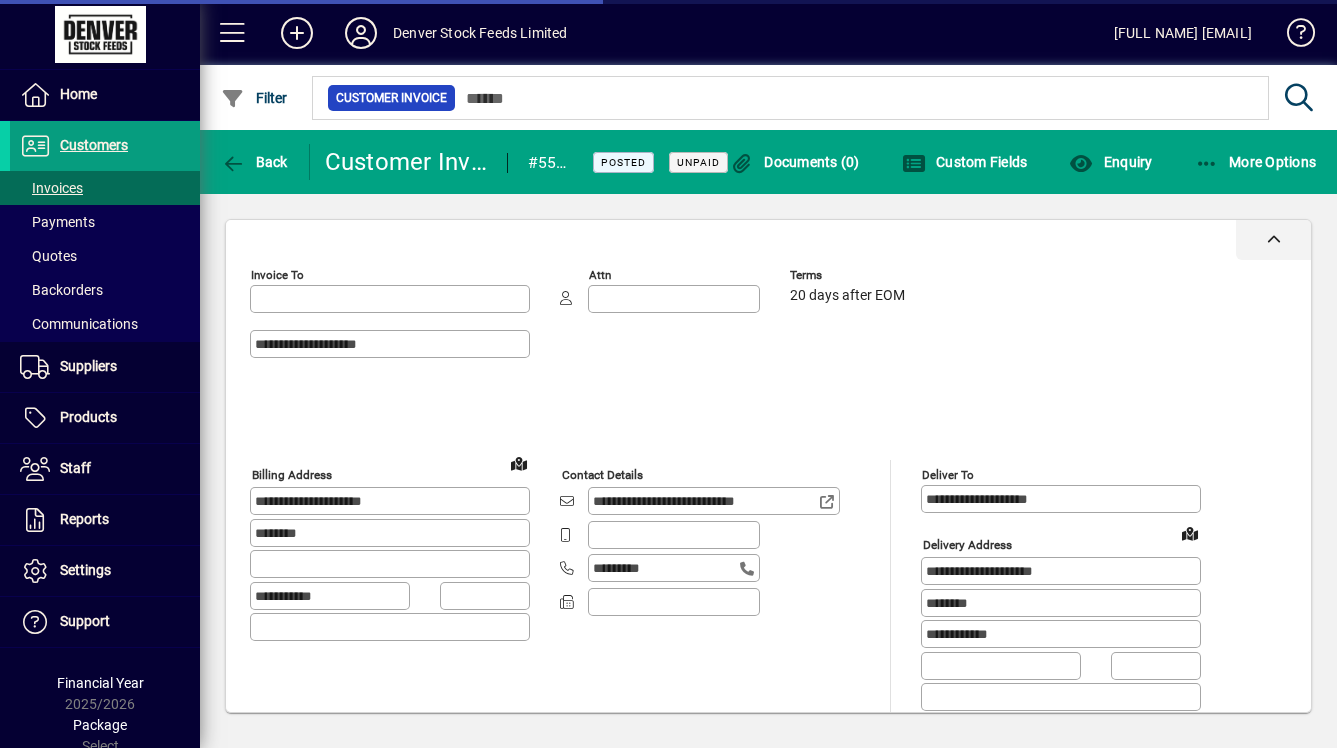 type on "**********" 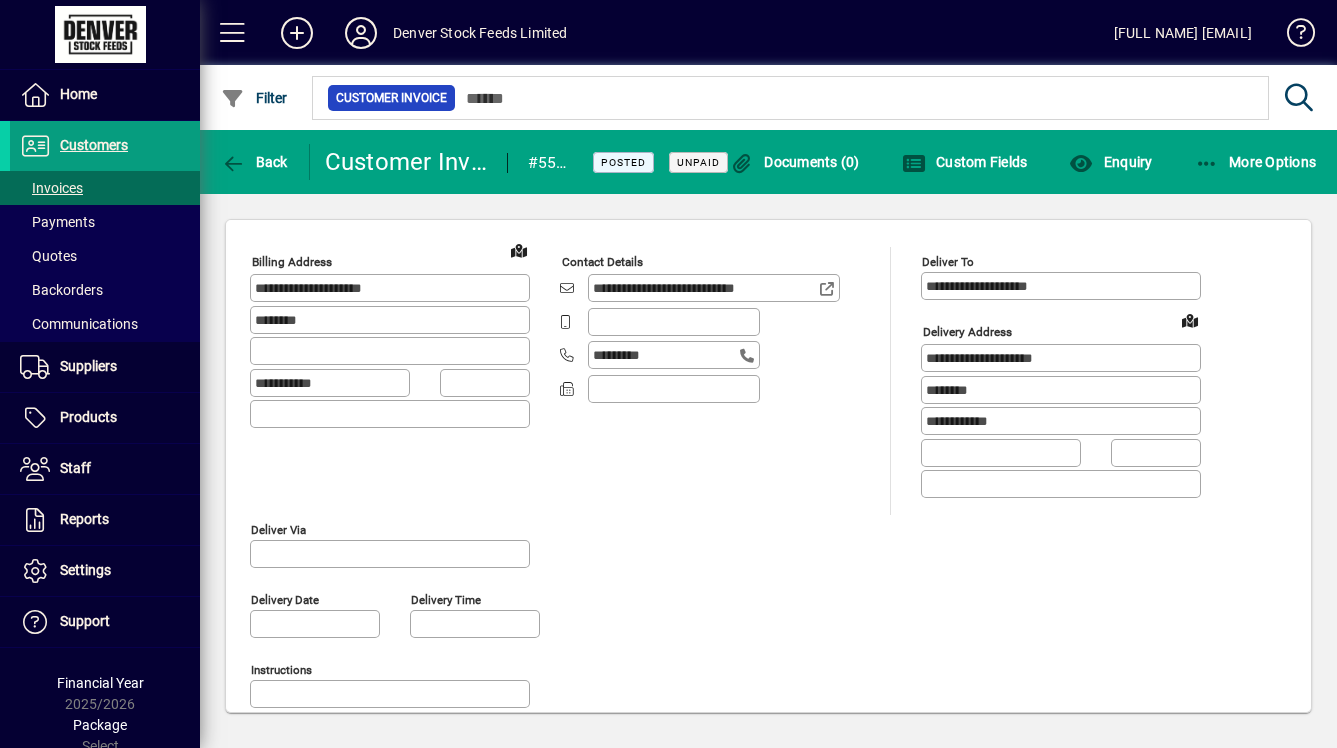 scroll, scrollTop: 0, scrollLeft: 0, axis: both 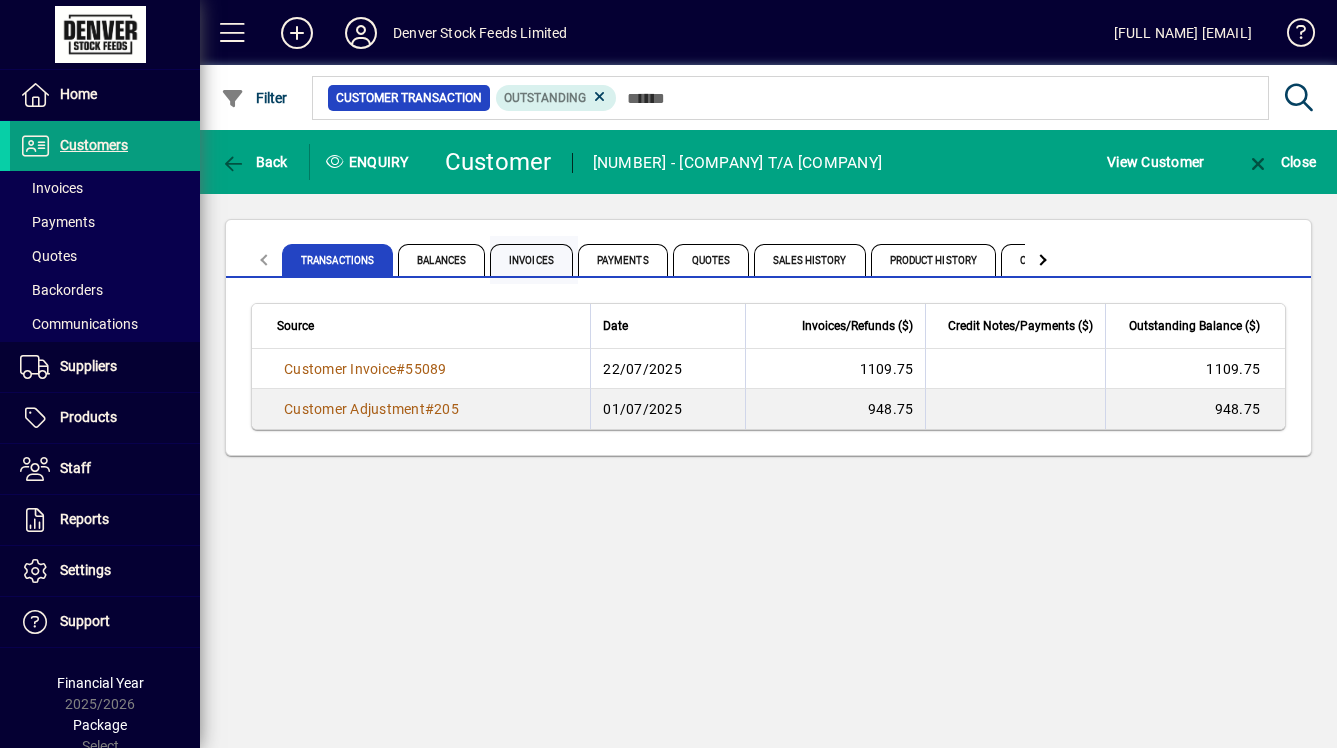 click on "Invoices" at bounding box center [531, 260] 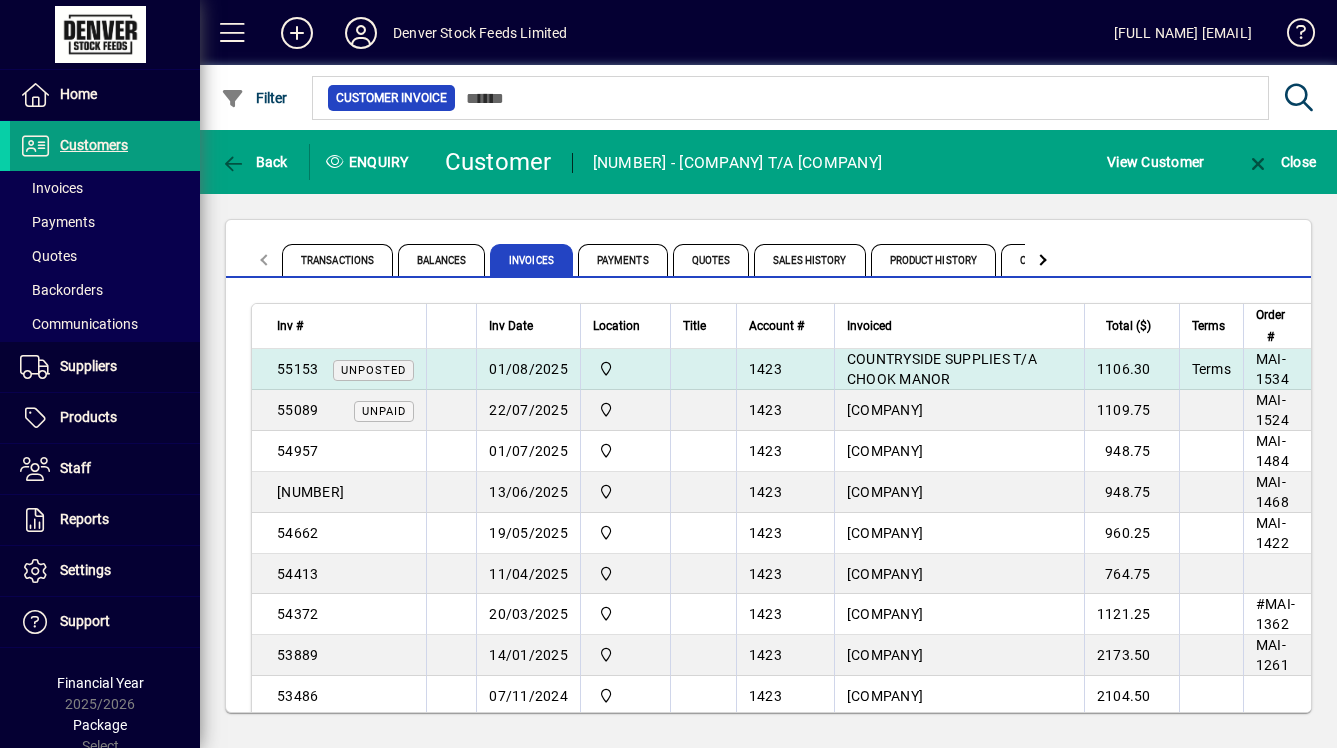 click on "COUNTRYSIDE SUPPLIES T/A CHOOK MANOR" at bounding box center [942, 369] 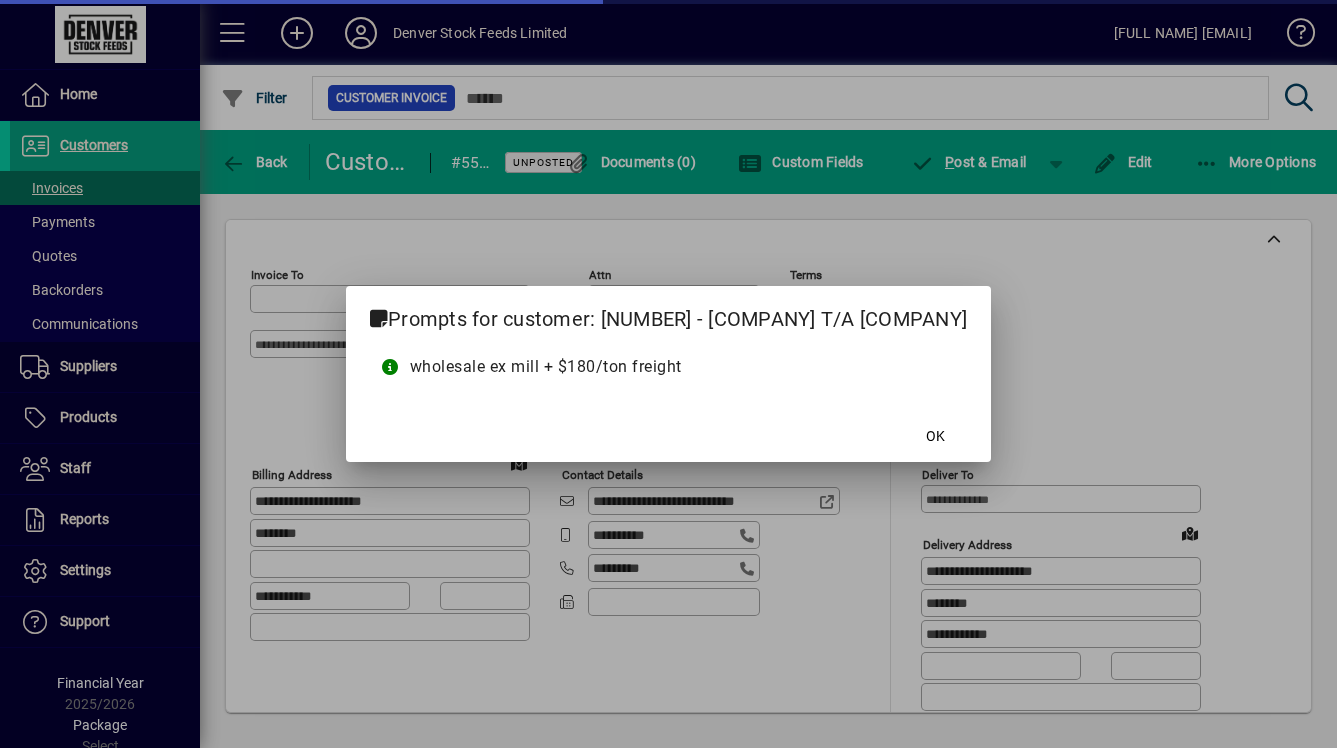 type on "**********" 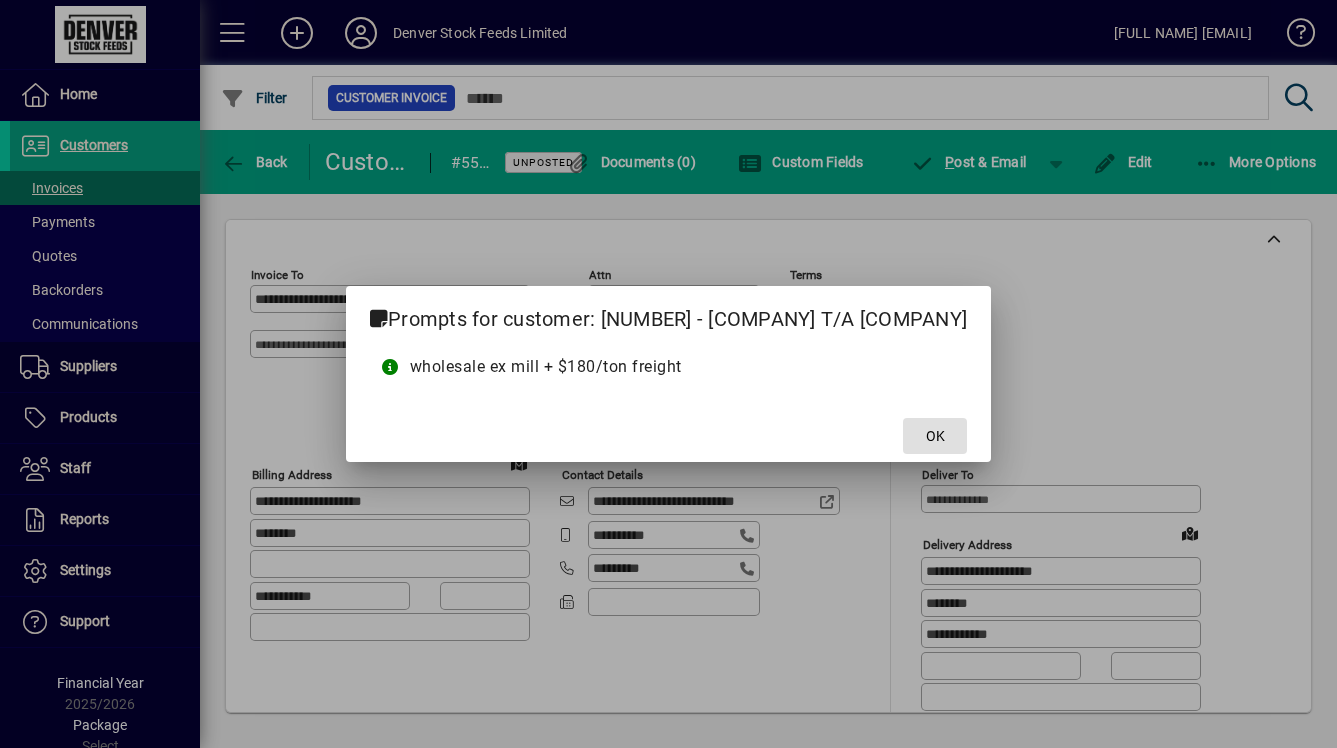 click on "OK" 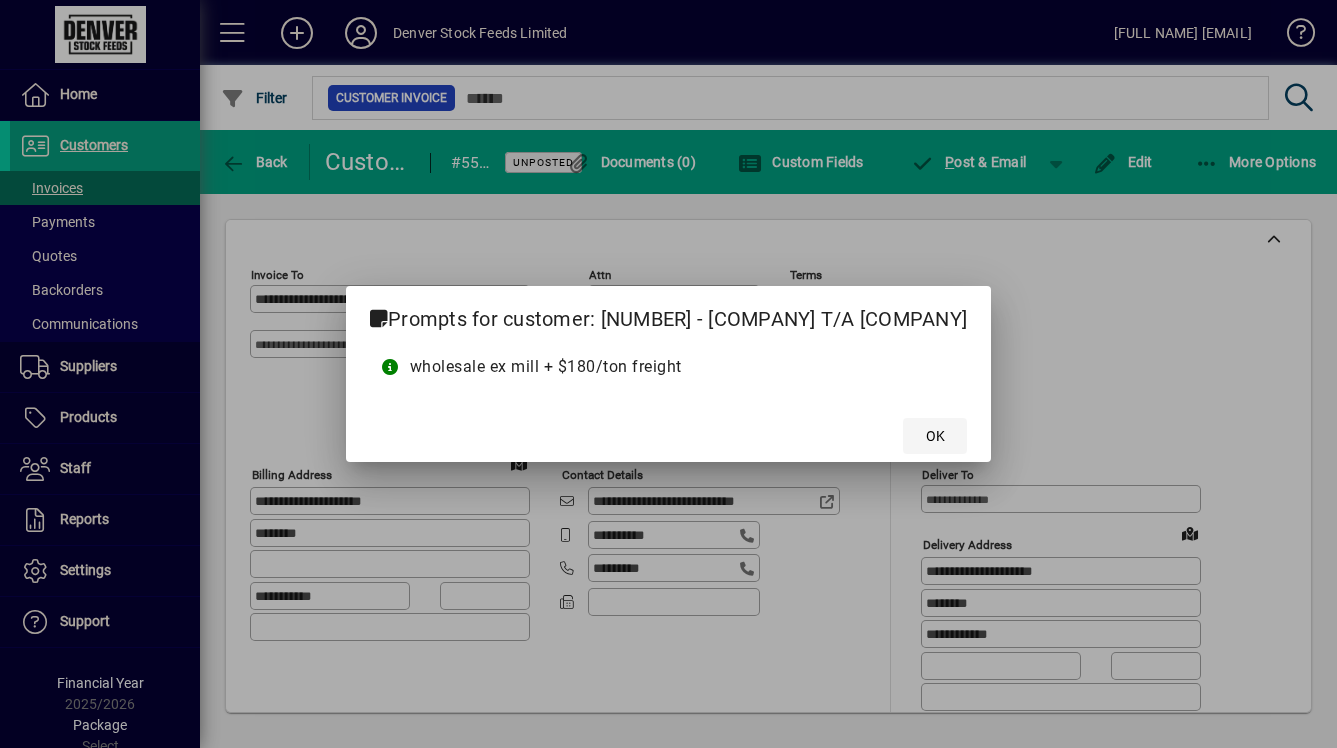 click on "OK" 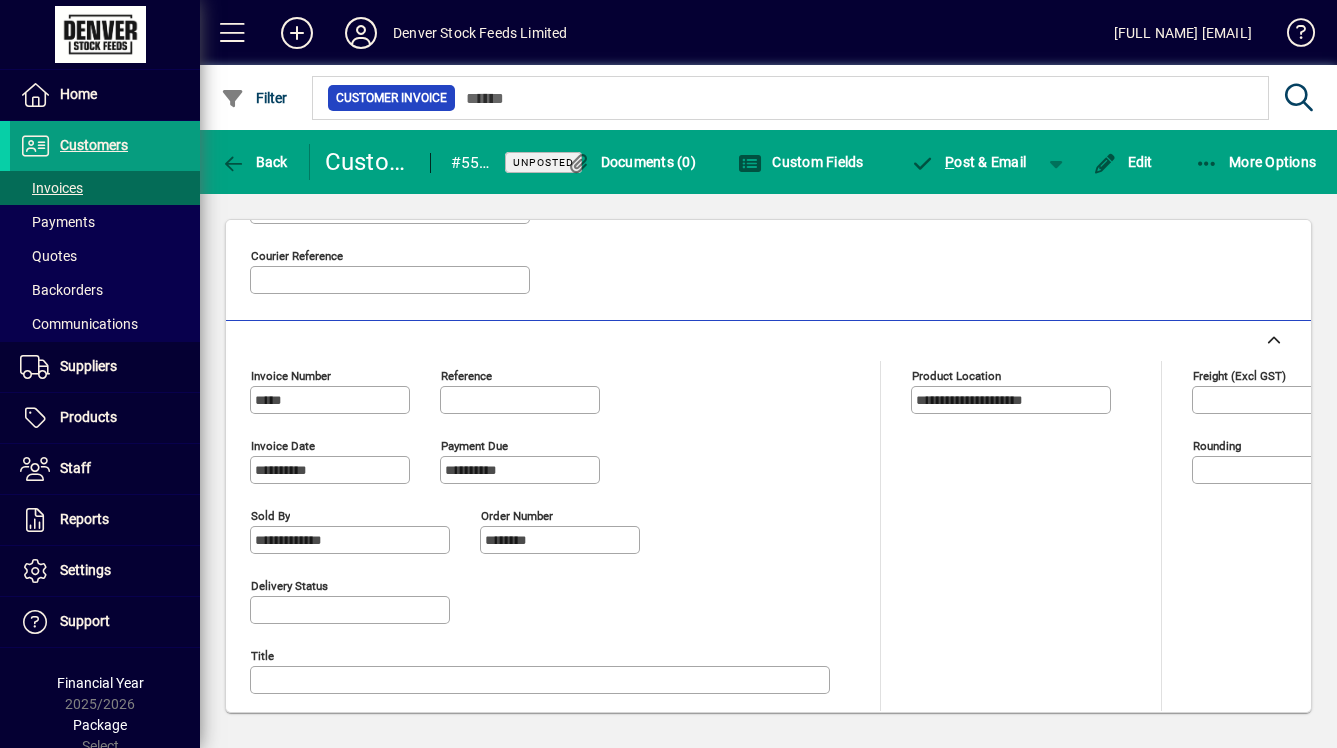 scroll, scrollTop: 700, scrollLeft: 0, axis: vertical 